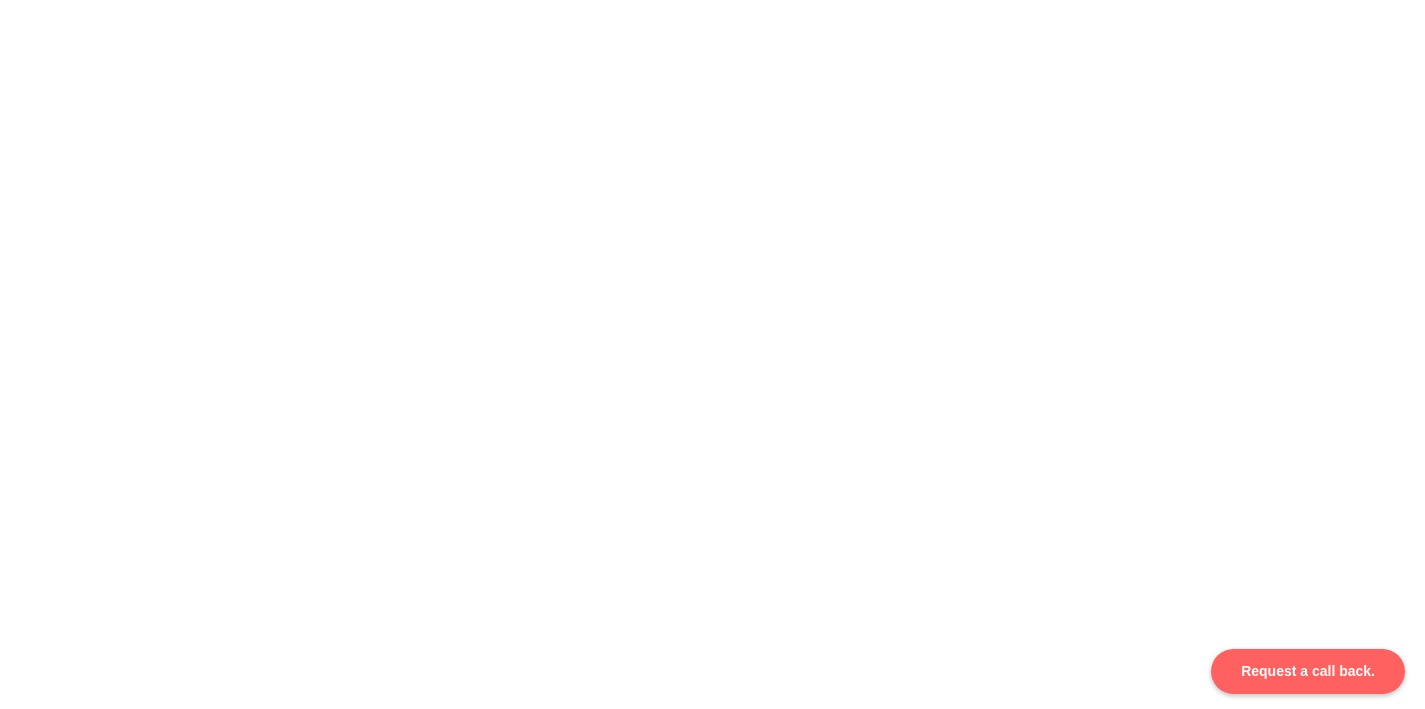 scroll, scrollTop: 817, scrollLeft: 0, axis: vertical 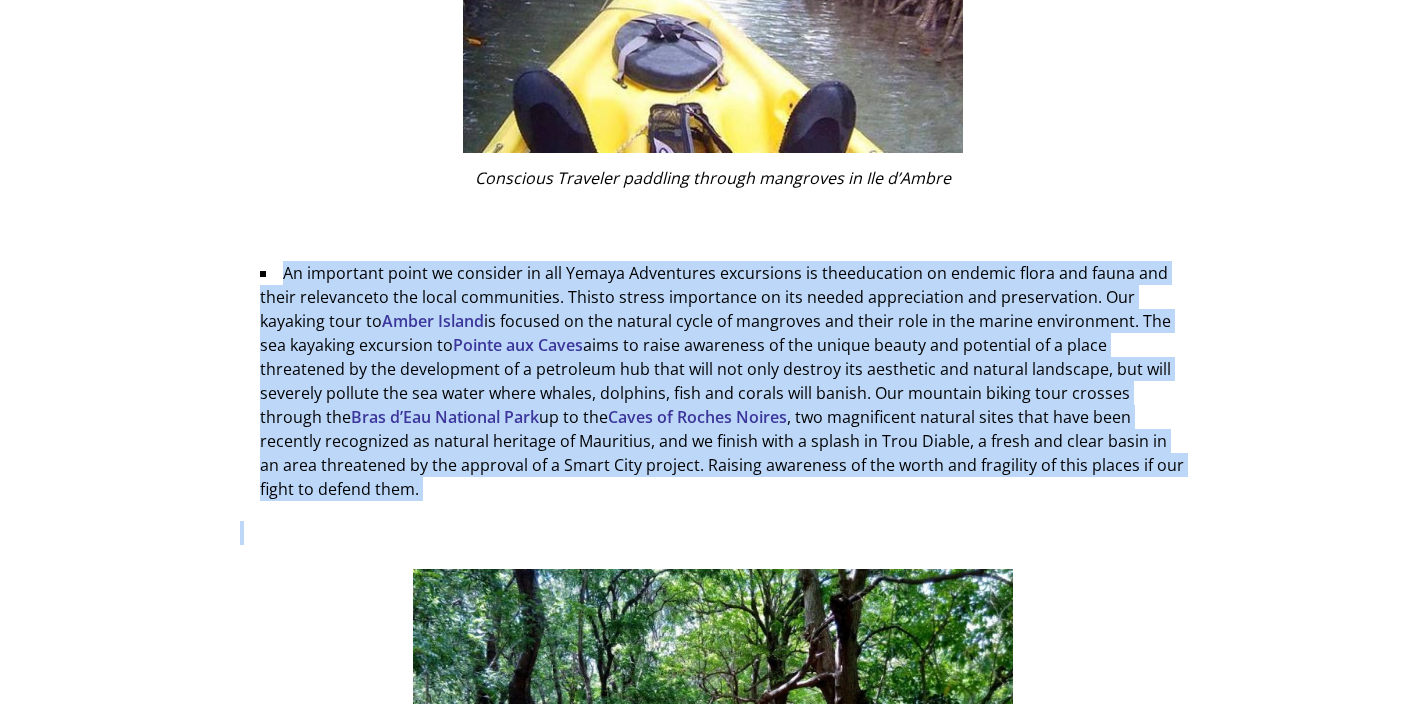 drag, startPoint x: 286, startPoint y: 259, endPoint x: 850, endPoint y: 545, distance: 632.3701 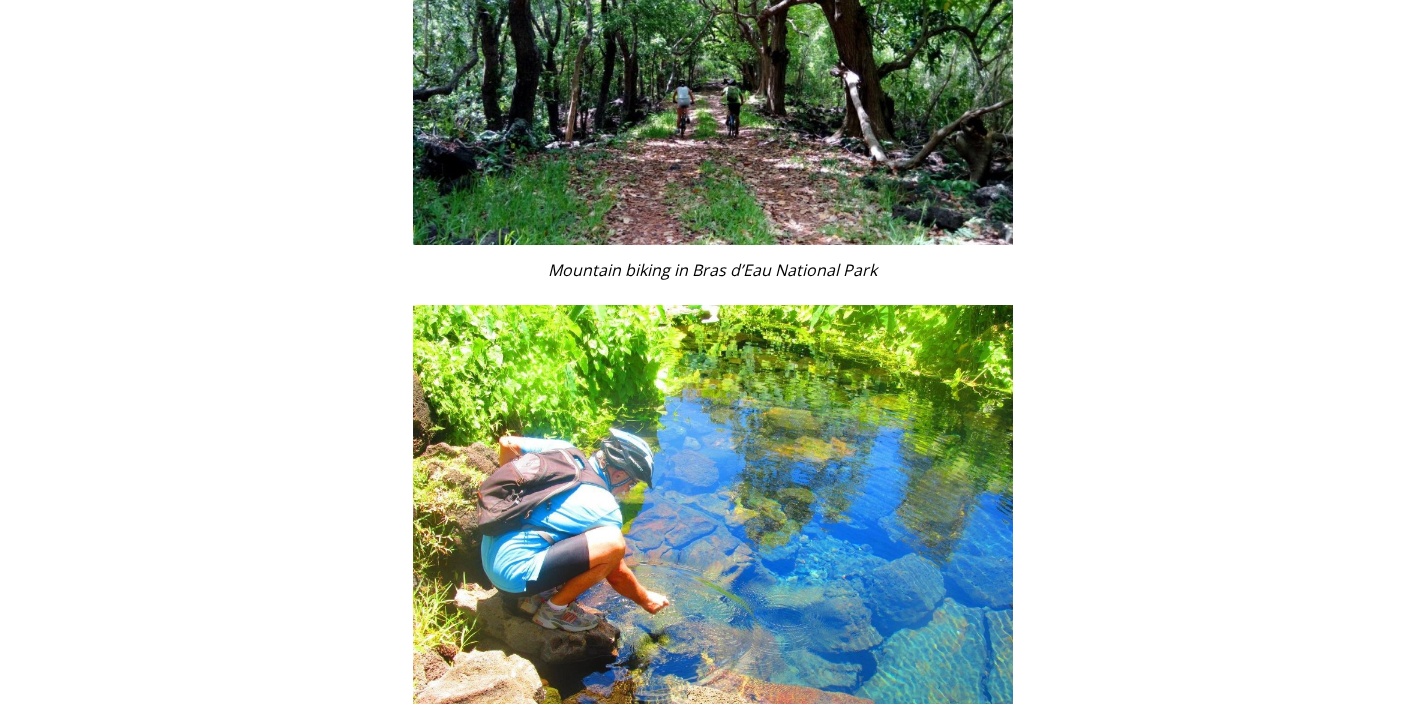 scroll, scrollTop: 4399, scrollLeft: 0, axis: vertical 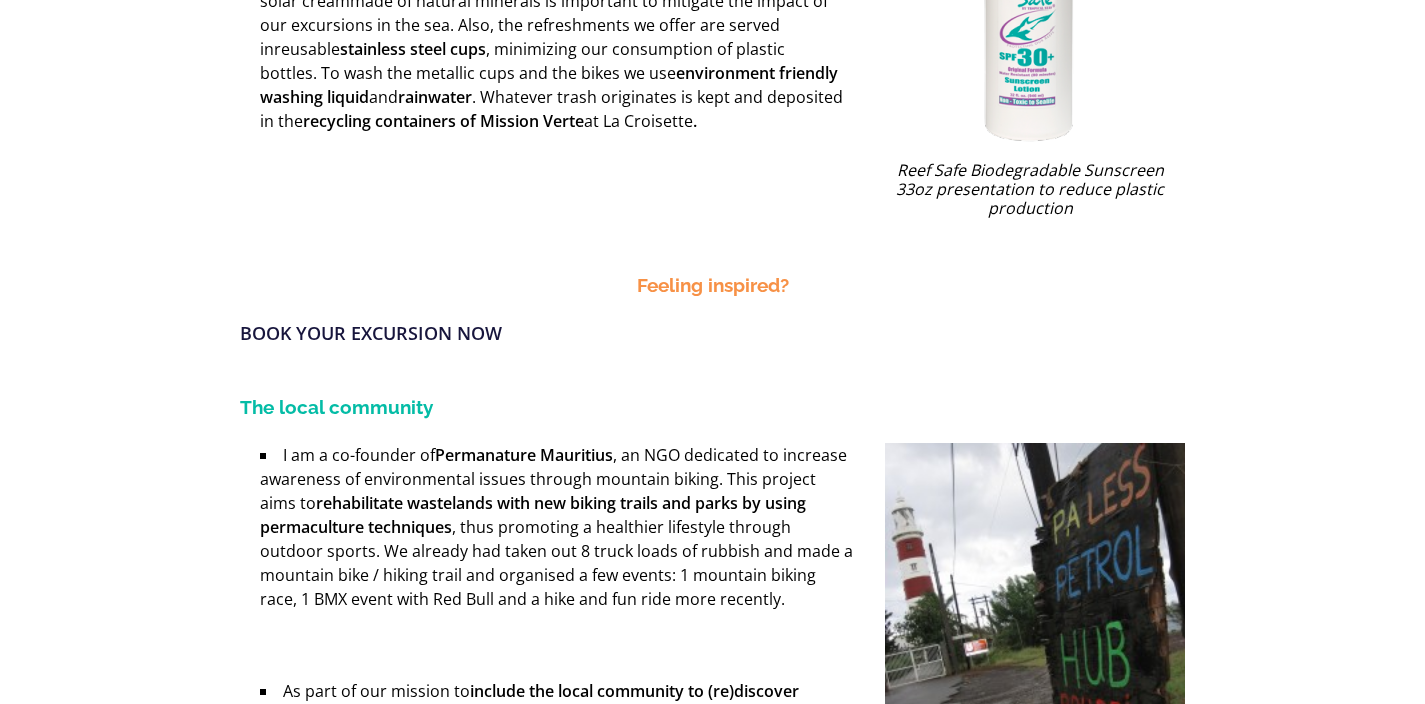 click on "BOOK YOUR EXCURSION NOW" at bounding box center (371, 333) 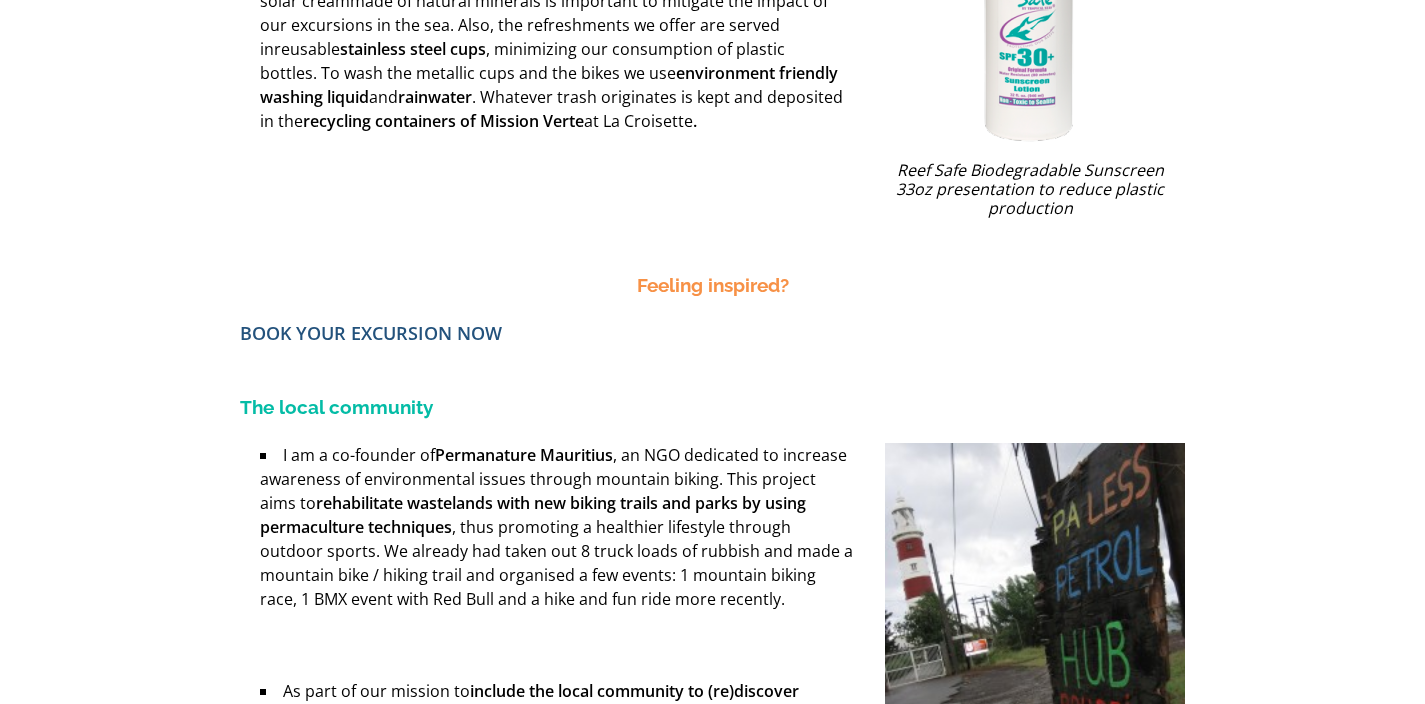 scroll, scrollTop: 4002, scrollLeft: 0, axis: vertical 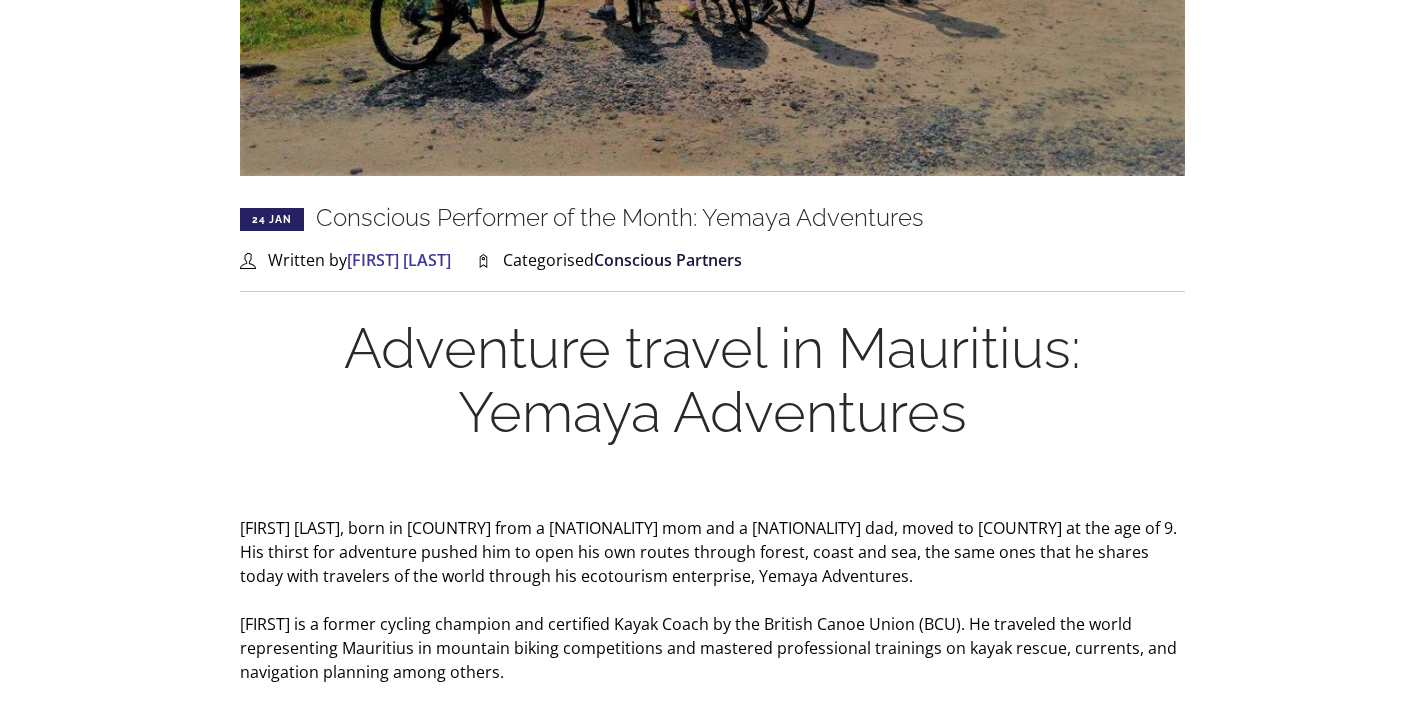click on "Conscious Partners" at bounding box center [668, 260] 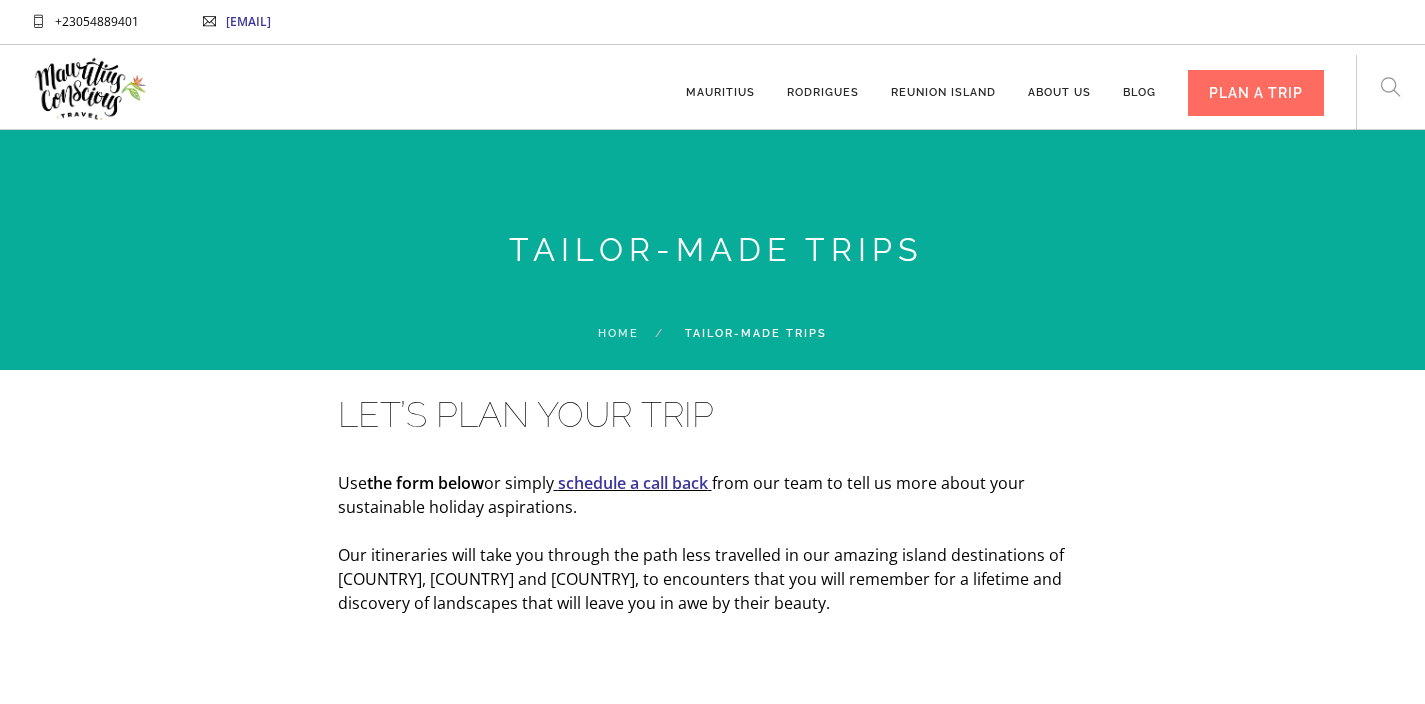 scroll, scrollTop: 0, scrollLeft: 0, axis: both 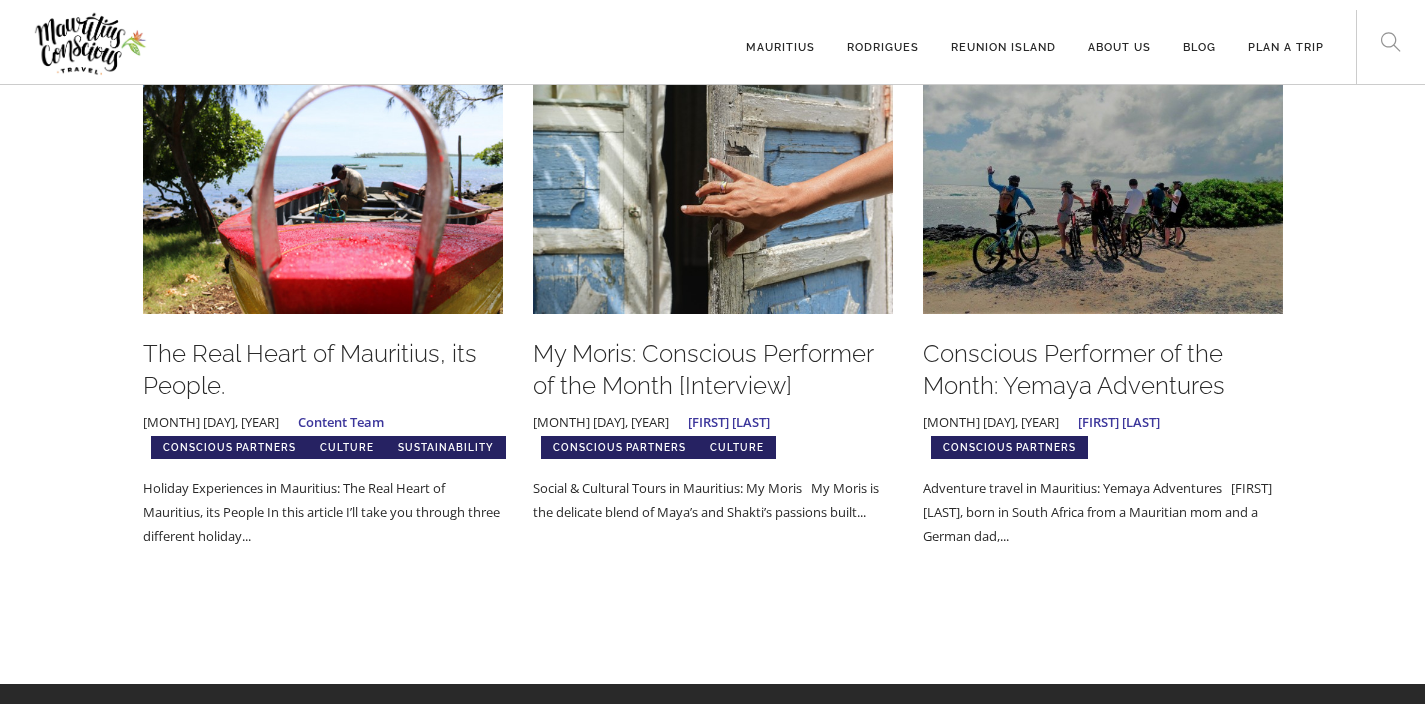 click at bounding box center [713, 194] 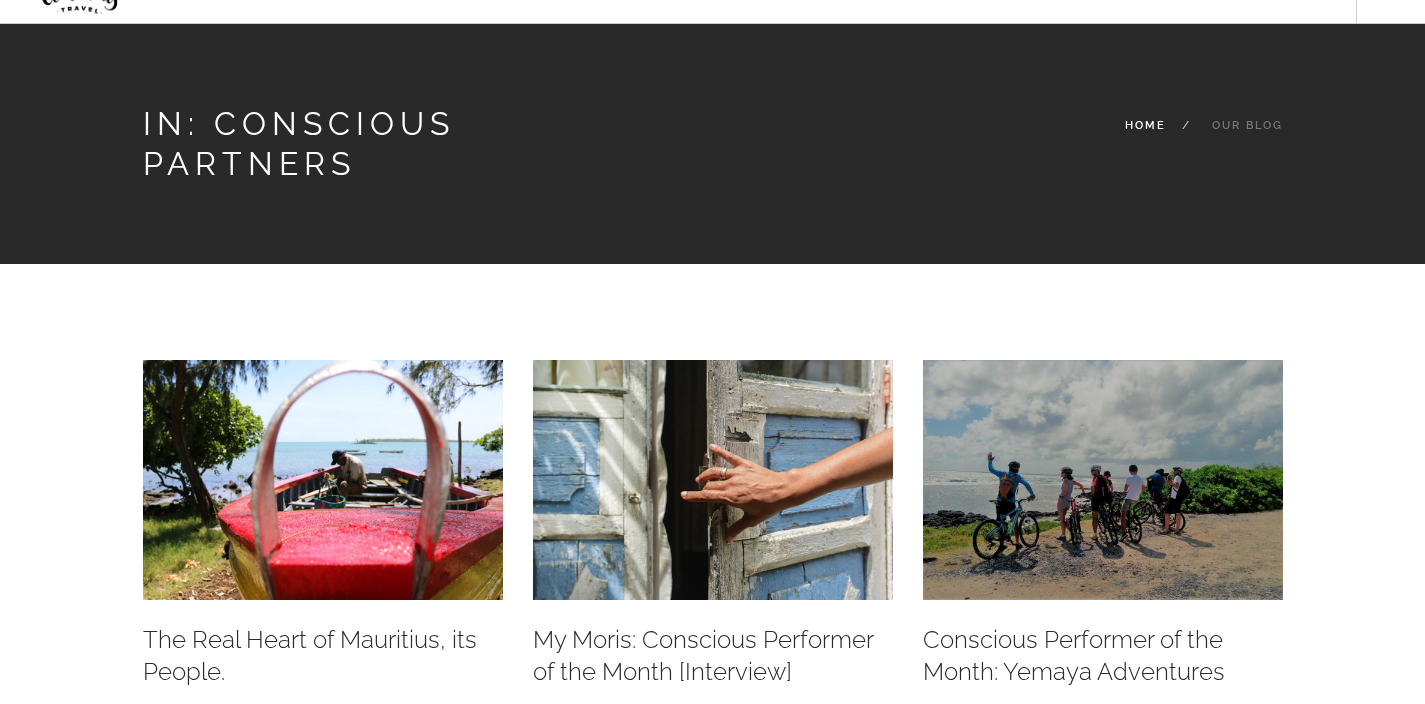 scroll, scrollTop: 0, scrollLeft: 0, axis: both 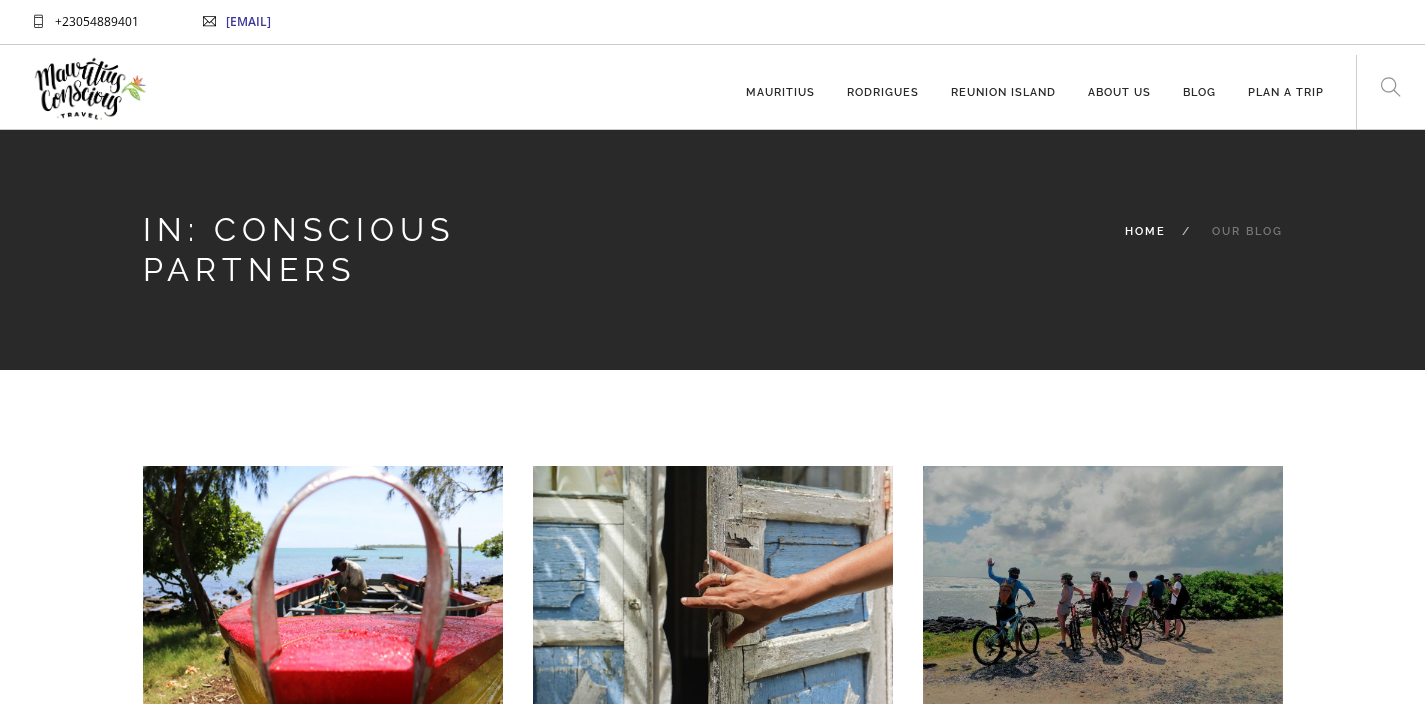 click at bounding box center [713, 586] 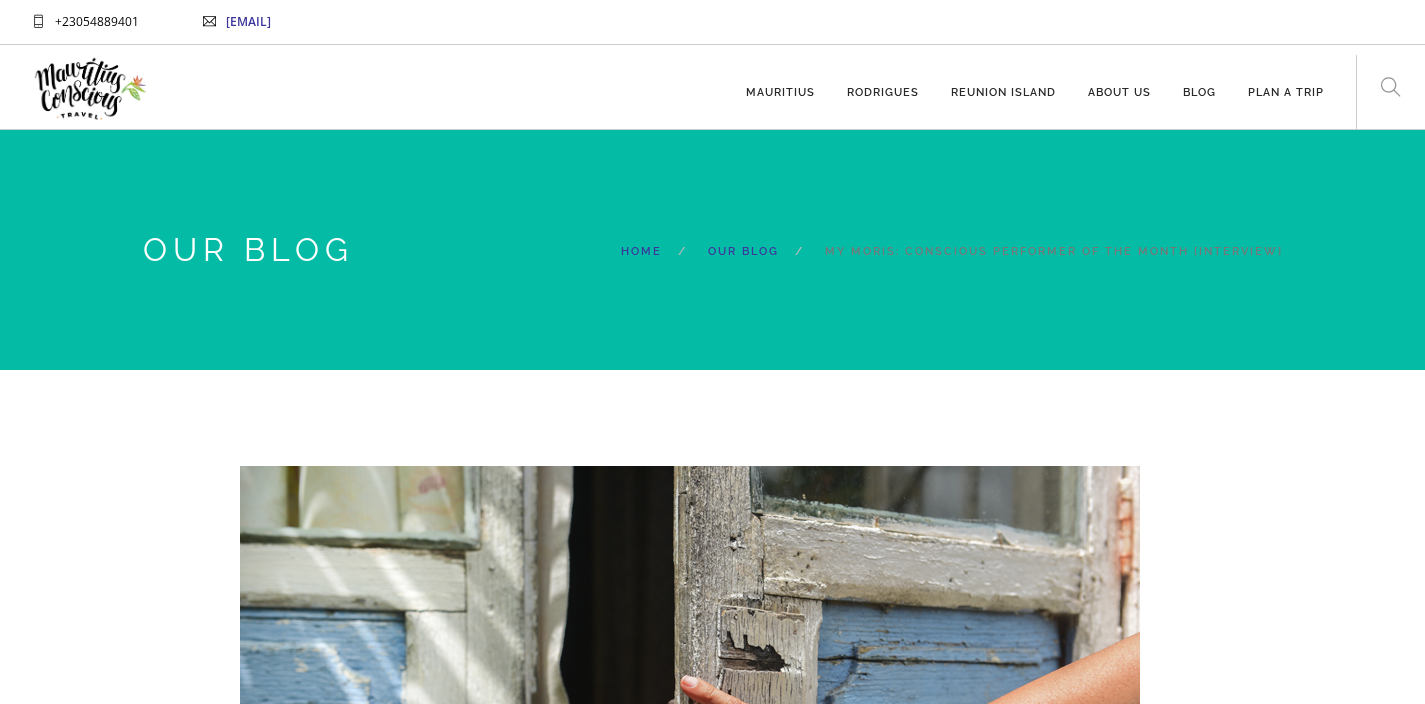 scroll, scrollTop: 0, scrollLeft: 0, axis: both 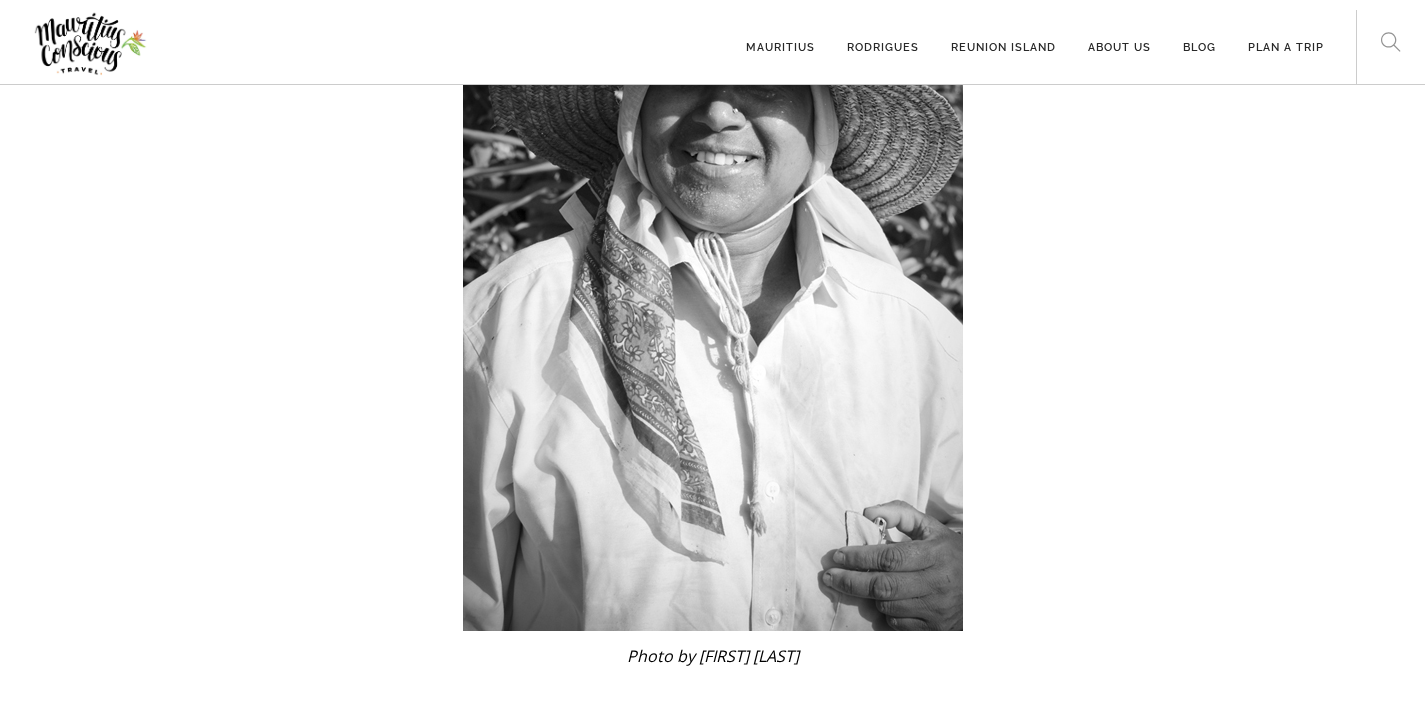 drag, startPoint x: 1433, startPoint y: 34, endPoint x: 1386, endPoint y: 513, distance: 481.30032 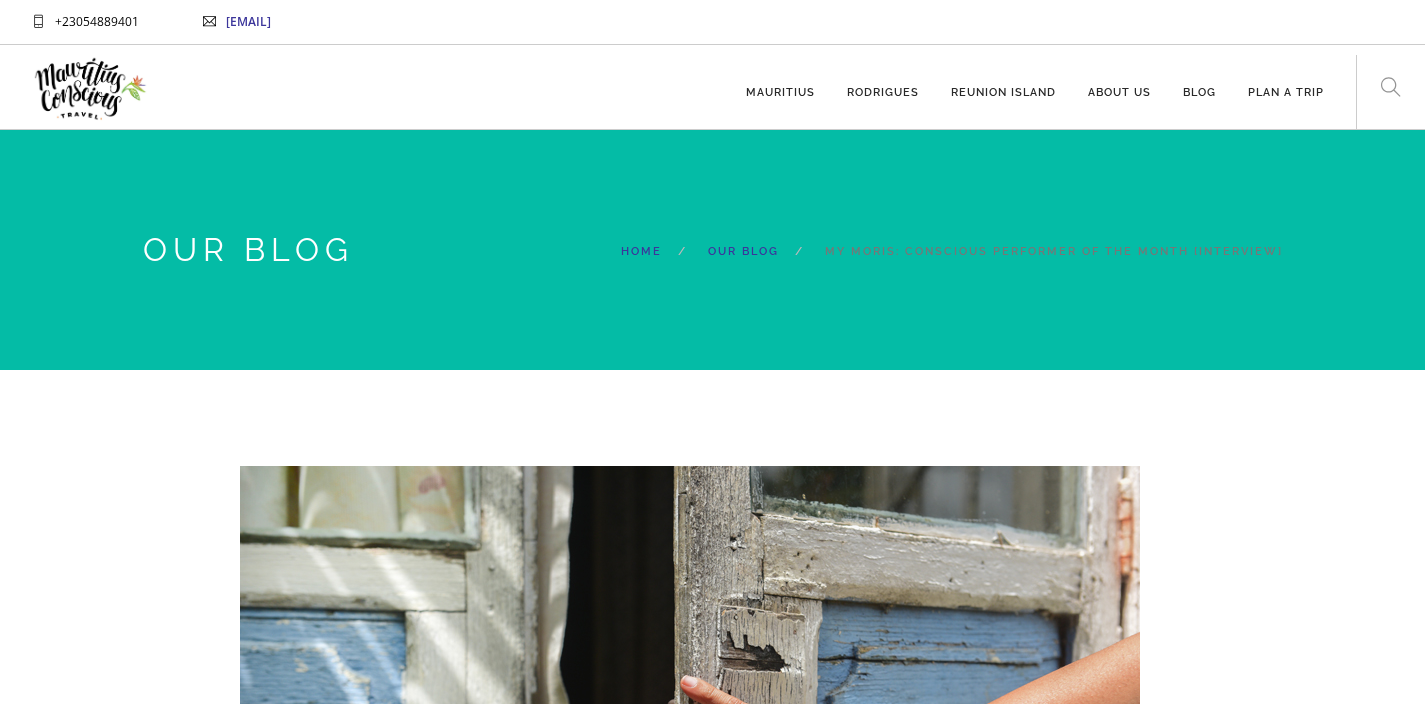 scroll, scrollTop: 0, scrollLeft: 0, axis: both 